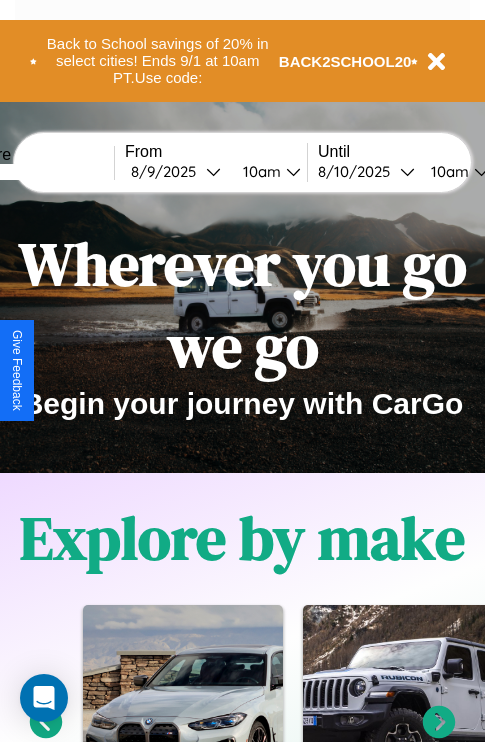scroll, scrollTop: 308, scrollLeft: 0, axis: vertical 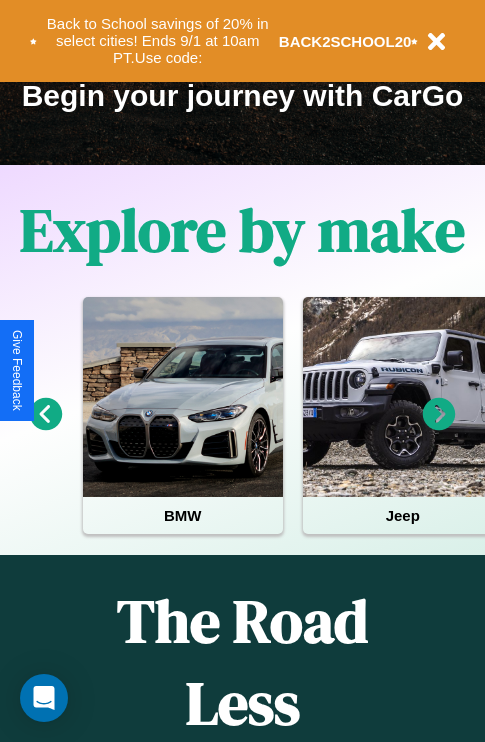click 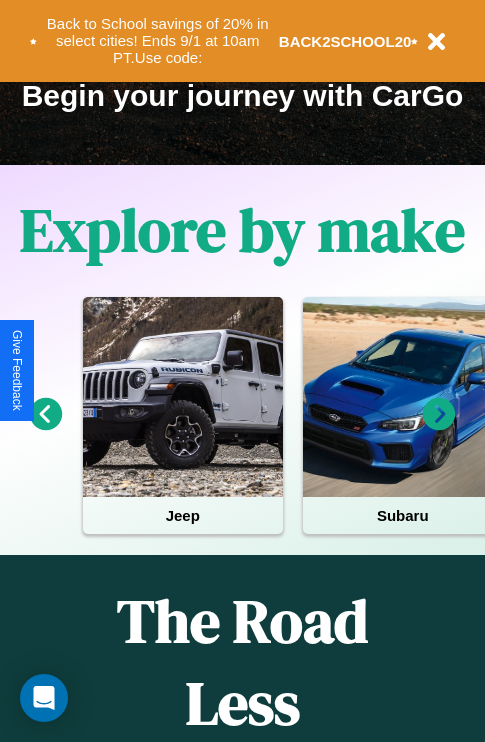 click 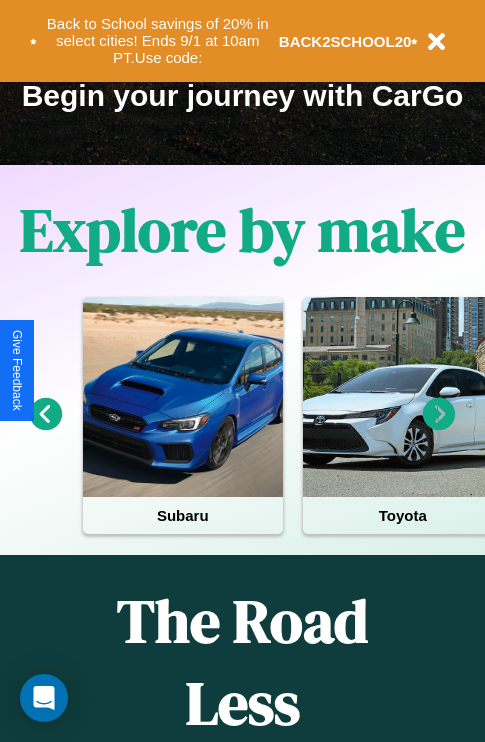click 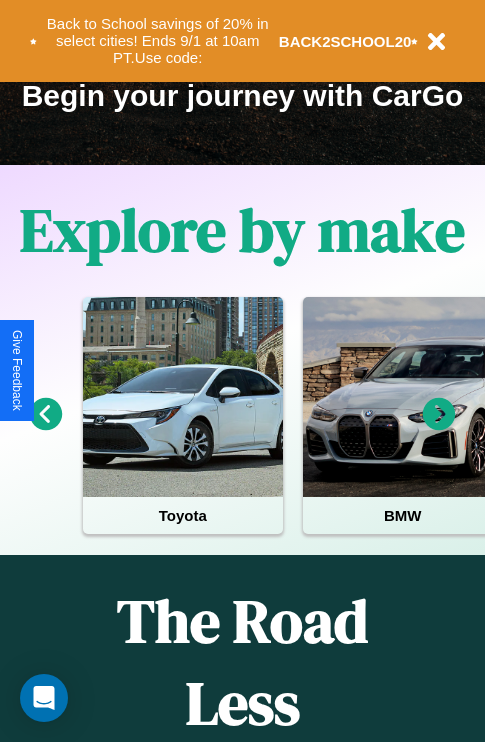 click 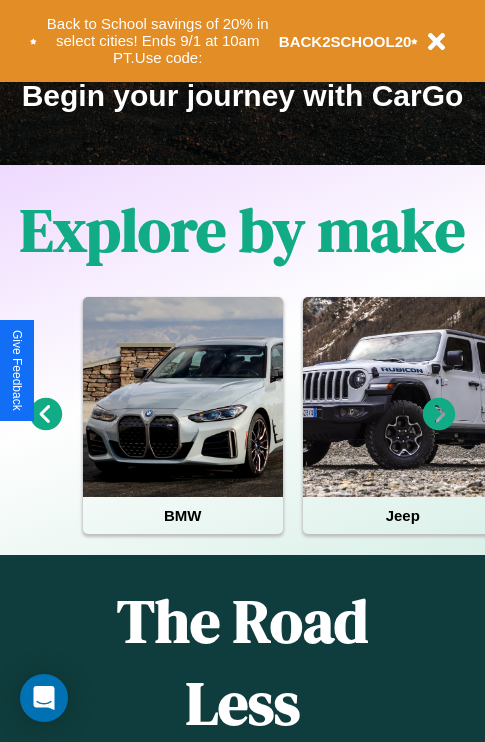 click 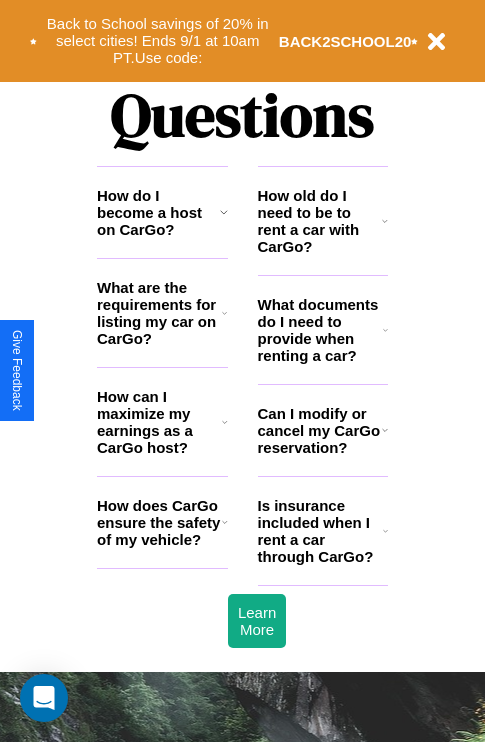 scroll, scrollTop: 2423, scrollLeft: 0, axis: vertical 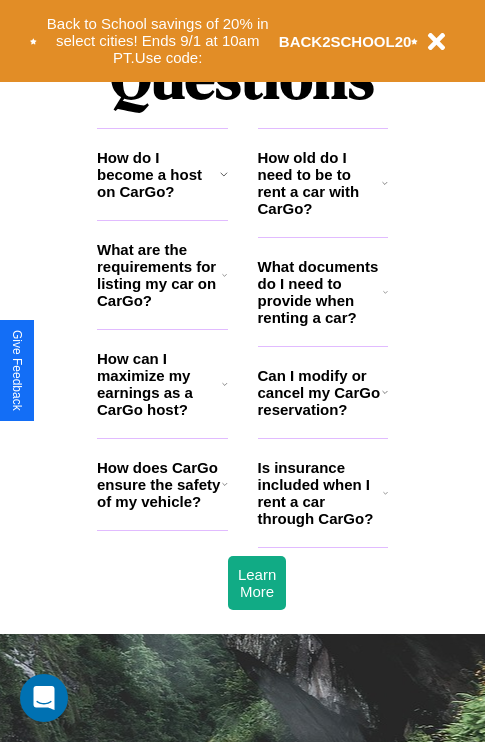 click 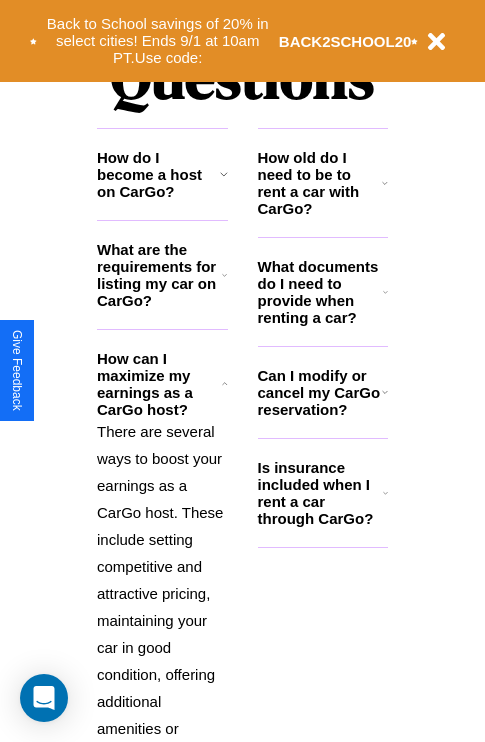 click 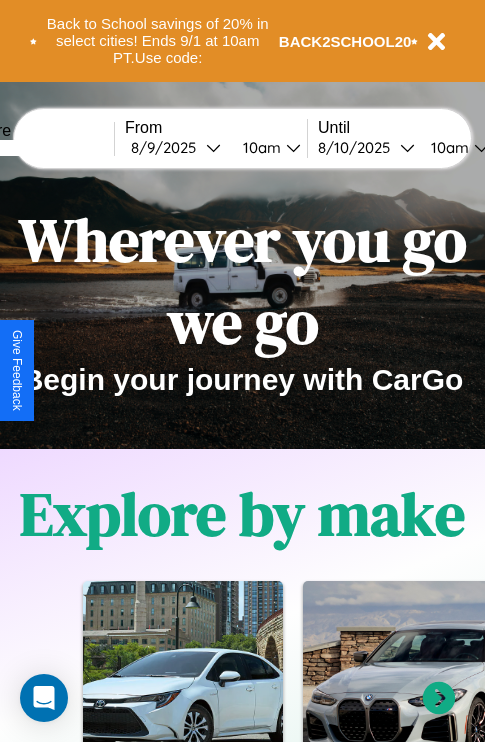 scroll, scrollTop: 0, scrollLeft: 0, axis: both 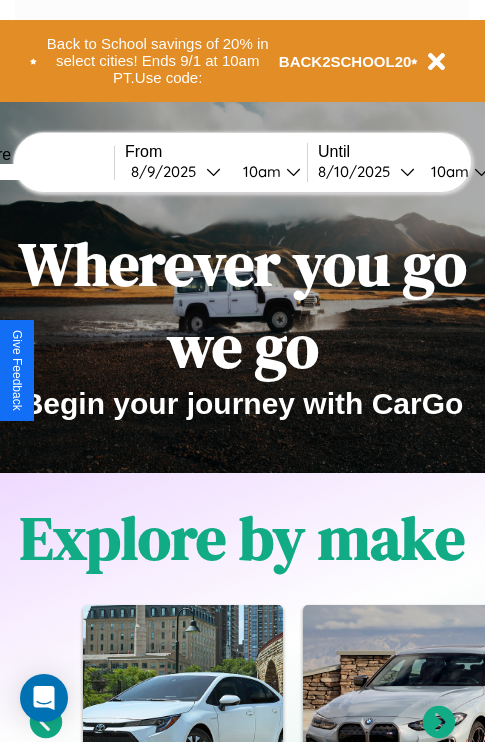 click at bounding box center [39, 172] 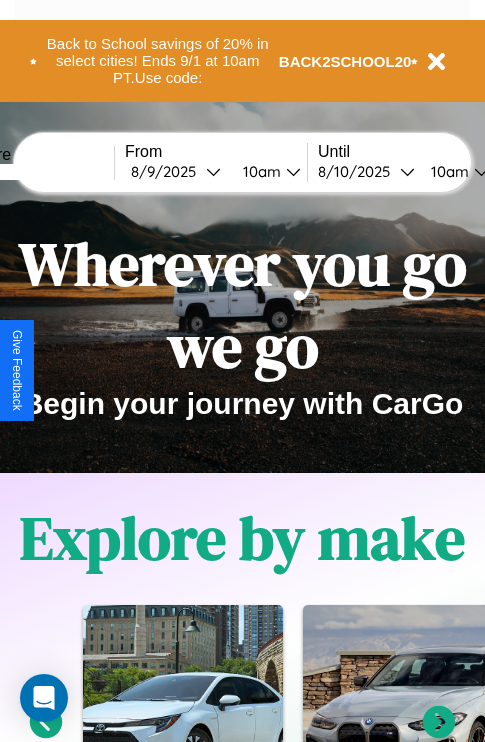 type on "******" 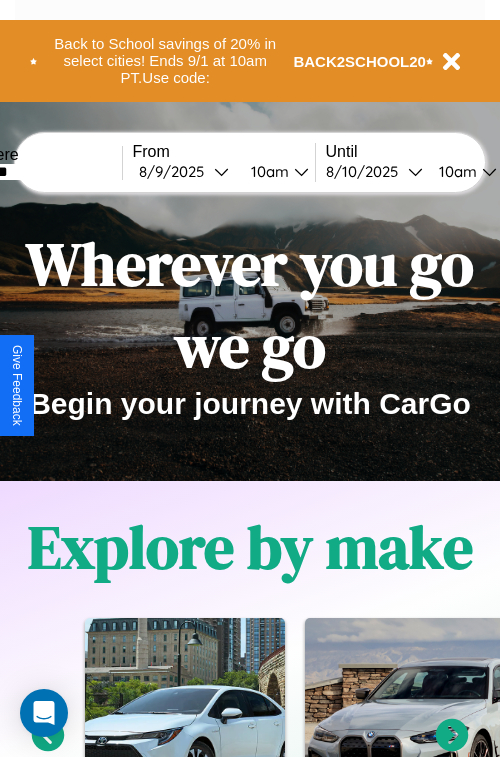 select on "*" 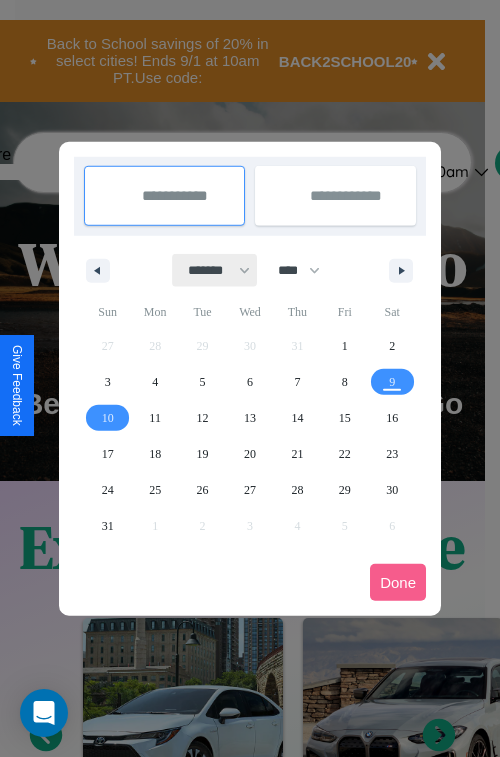 click on "******* ******** ***** ***** *** **** **** ****** ********* ******* ******** ********" at bounding box center [215, 270] 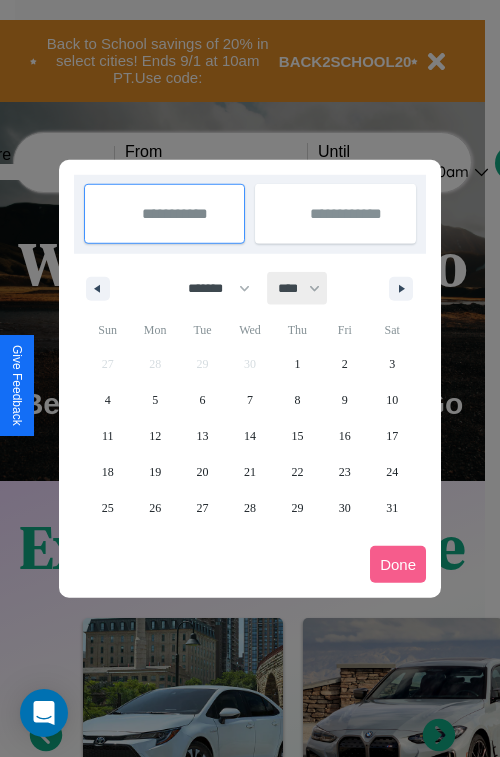 click on "**** **** **** **** **** **** **** **** **** **** **** **** **** **** **** **** **** **** **** **** **** **** **** **** **** **** **** **** **** **** **** **** **** **** **** **** **** **** **** **** **** **** **** **** **** **** **** **** **** **** **** **** **** **** **** **** **** **** **** **** **** **** **** **** **** **** **** **** **** **** **** **** **** **** **** **** **** **** **** **** **** **** **** **** **** **** **** **** **** **** **** **** **** **** **** **** **** **** **** **** **** **** **** **** **** **** **** **** **** **** **** **** **** **** **** **** **** **** **** **** ****" at bounding box center (298, 288) 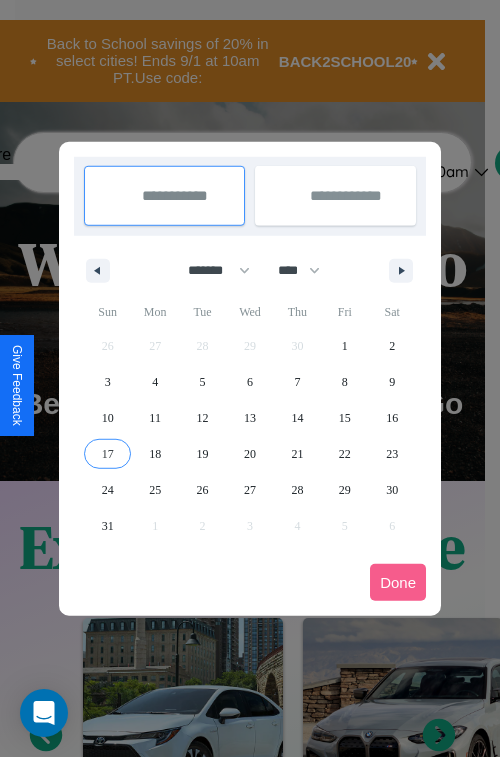 click on "17" at bounding box center [108, 454] 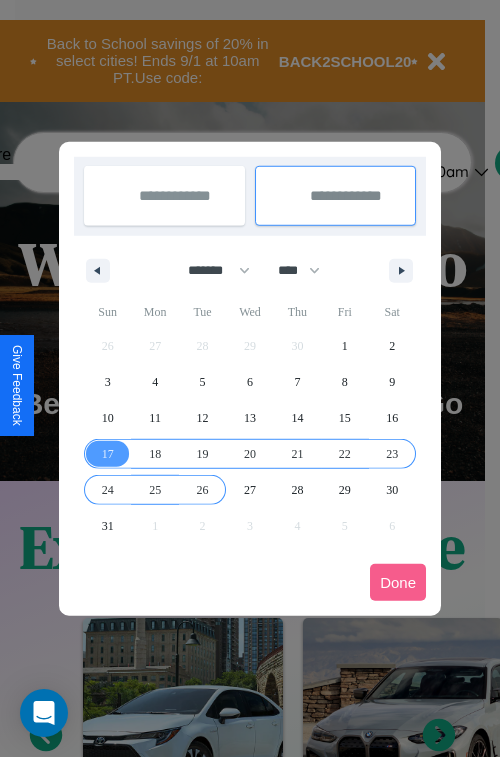 click on "26" at bounding box center (203, 490) 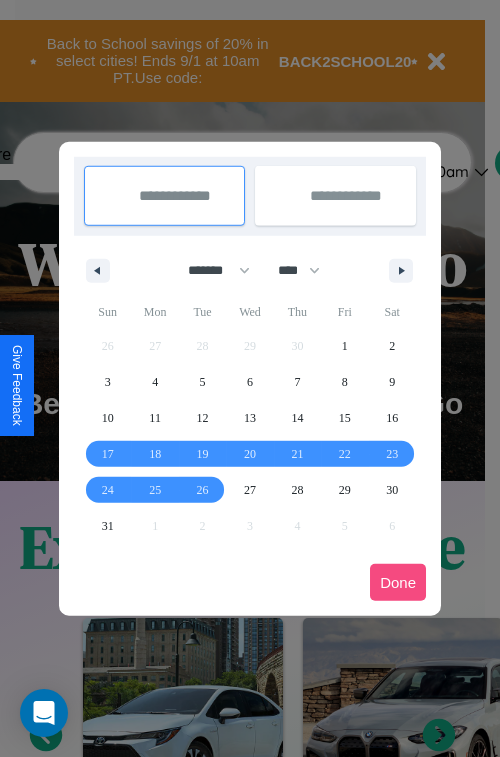 click on "Done" at bounding box center (398, 582) 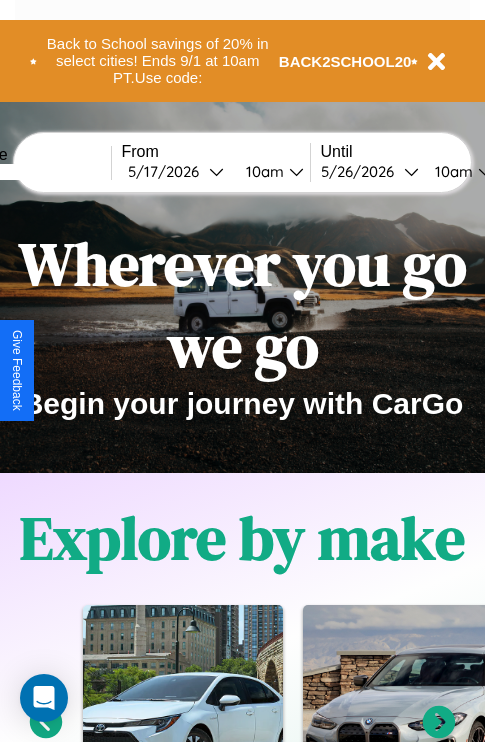 scroll, scrollTop: 0, scrollLeft: 75, axis: horizontal 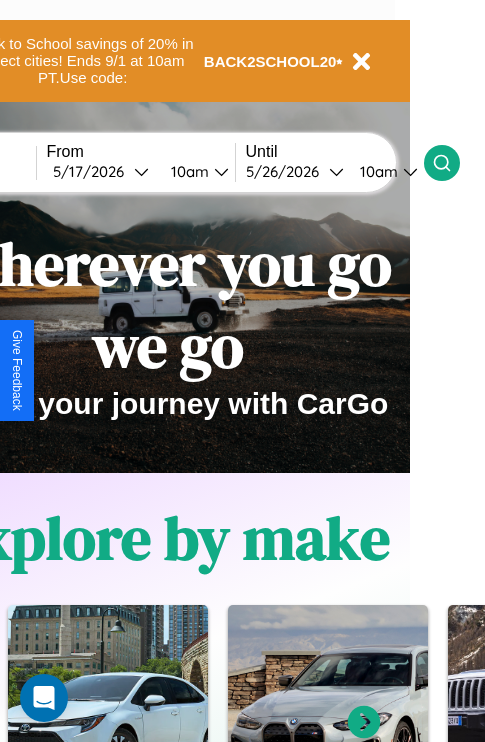 click 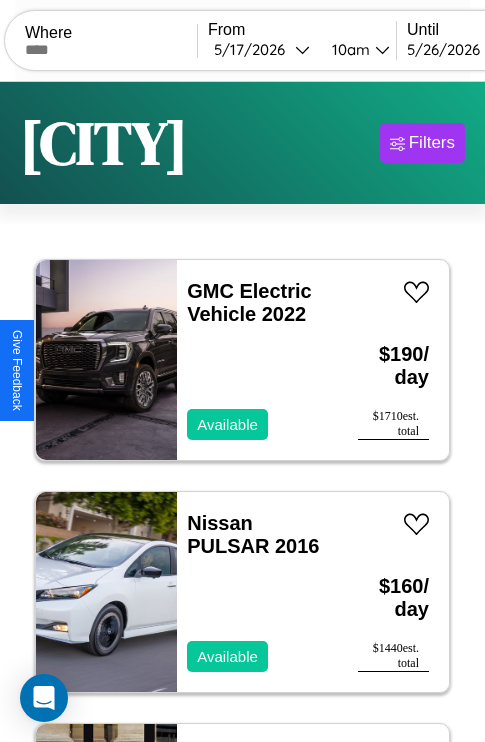 scroll, scrollTop: 66, scrollLeft: 0, axis: vertical 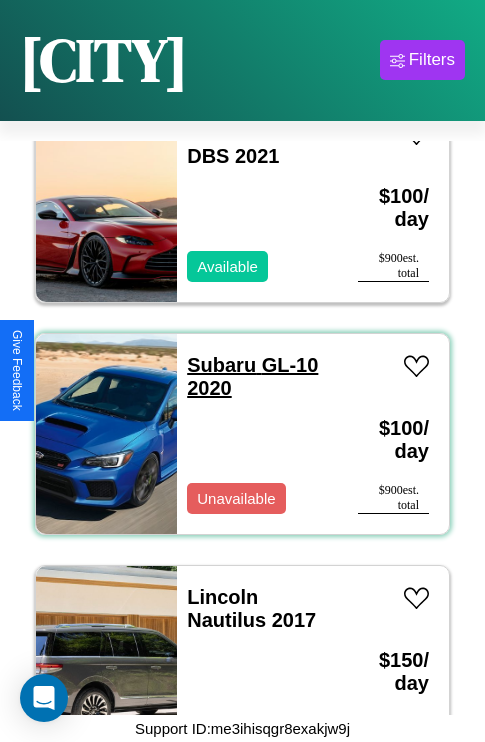 click on "Subaru   GL-10   2020" at bounding box center (252, 376) 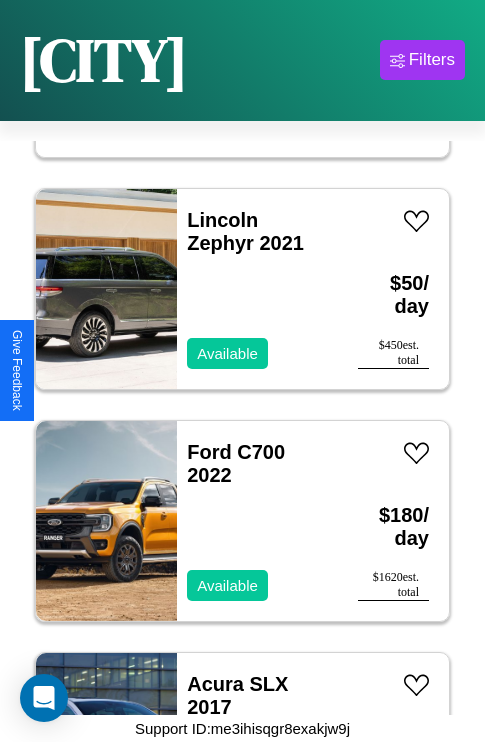 scroll, scrollTop: 1467, scrollLeft: 0, axis: vertical 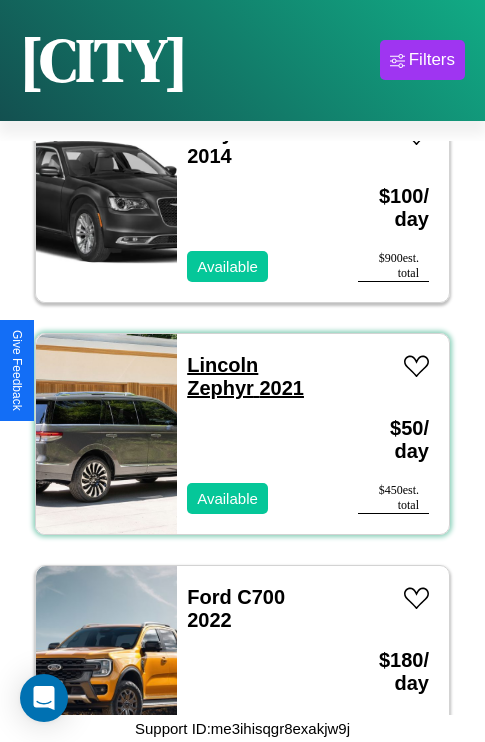 click on "Lincoln   Zephyr   2021" at bounding box center (245, 376) 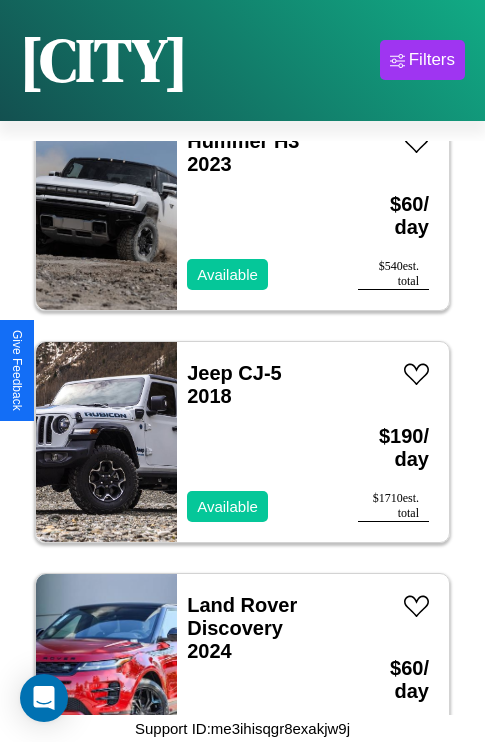 scroll, scrollTop: 12446, scrollLeft: 0, axis: vertical 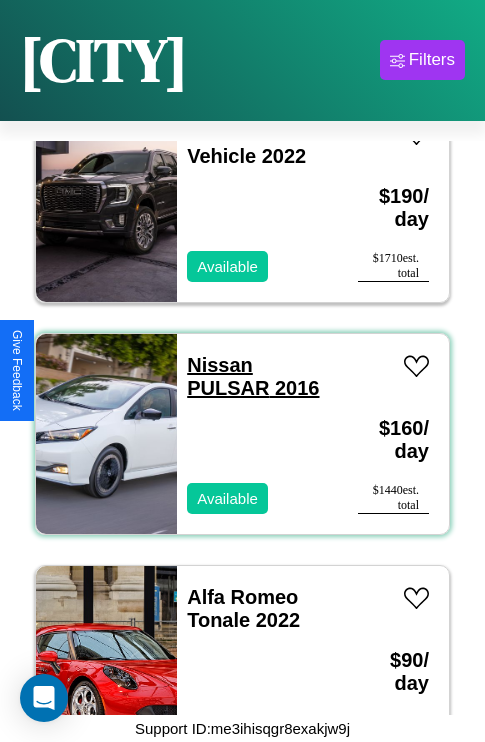 click on "Nissan   PULSAR   2016" at bounding box center [253, 376] 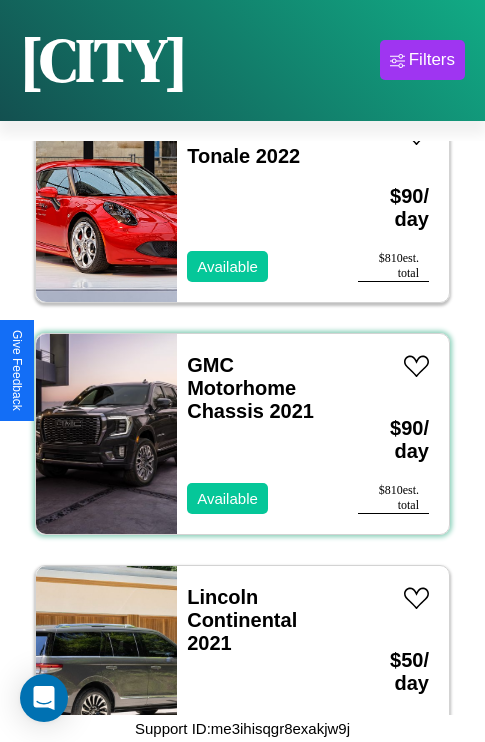 click on "GMC   Motorhome Chassis   2021 Available" at bounding box center (257, 434) 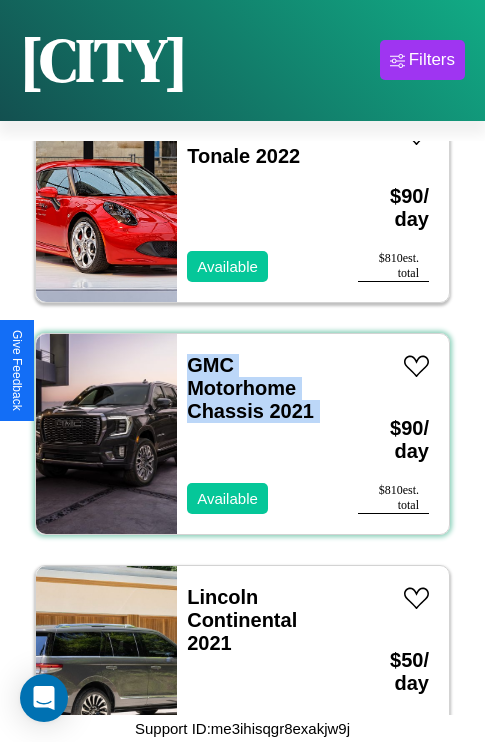 click on "GMC   Motorhome Chassis   2021 Available" at bounding box center (257, 434) 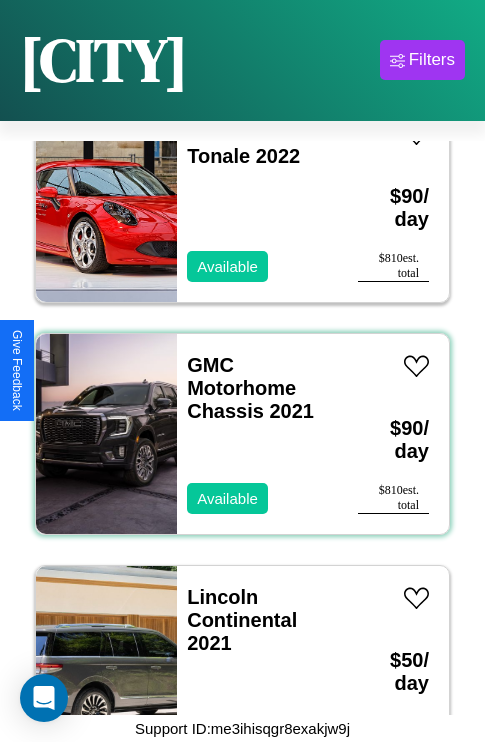 click on "GMC   Motorhome Chassis   2021 Available" at bounding box center (257, 434) 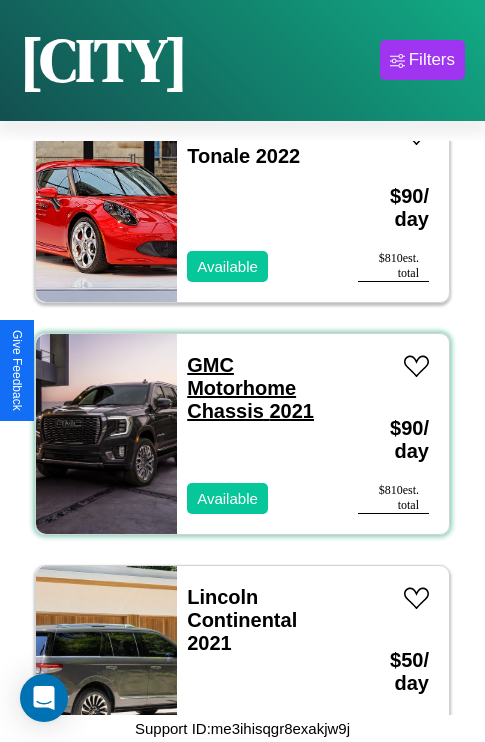 click on "GMC   Motorhome Chassis   2021" at bounding box center (250, 388) 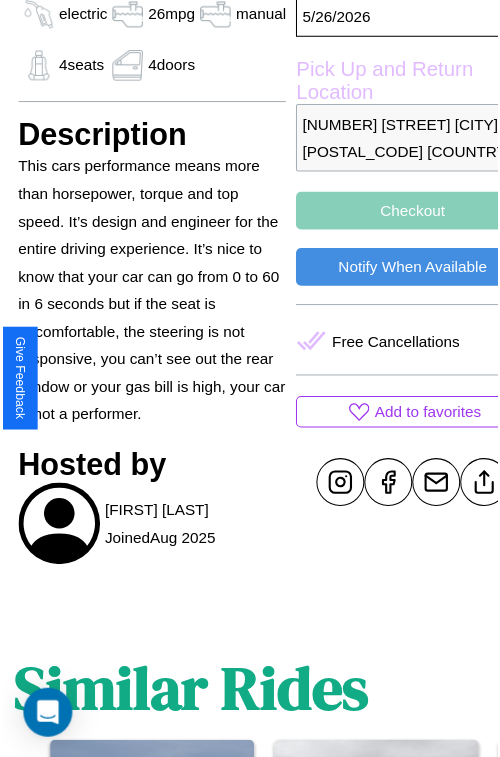 scroll, scrollTop: 678, scrollLeft: 80, axis: both 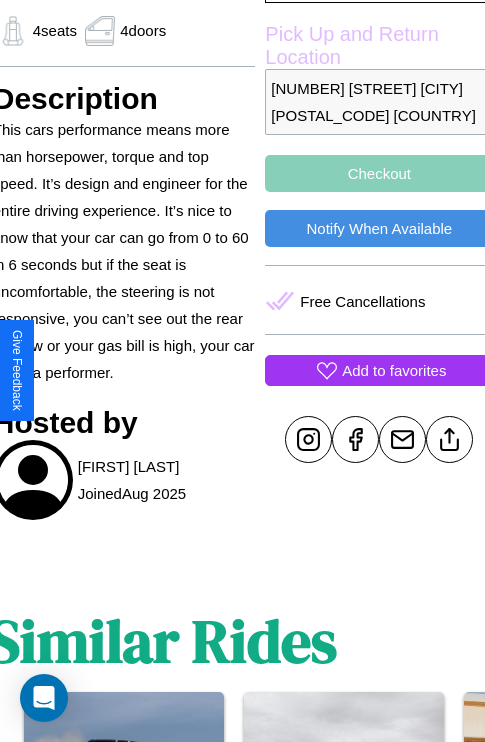 click on "Add to favorites" at bounding box center (394, 370) 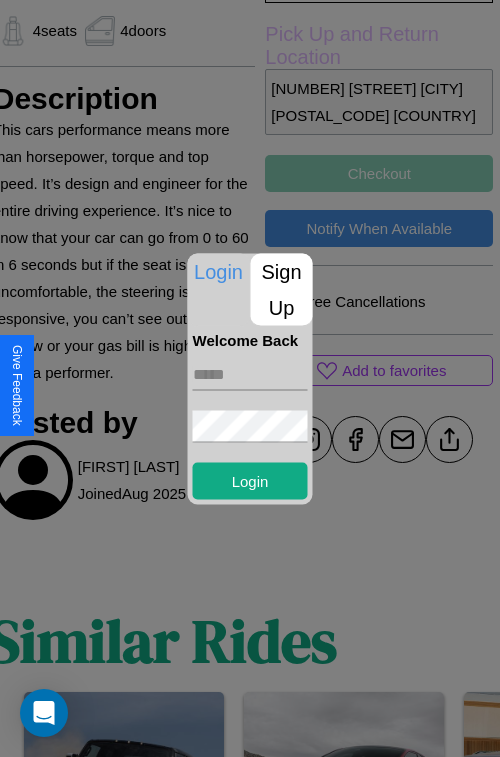 click on "Sign Up" at bounding box center (282, 289) 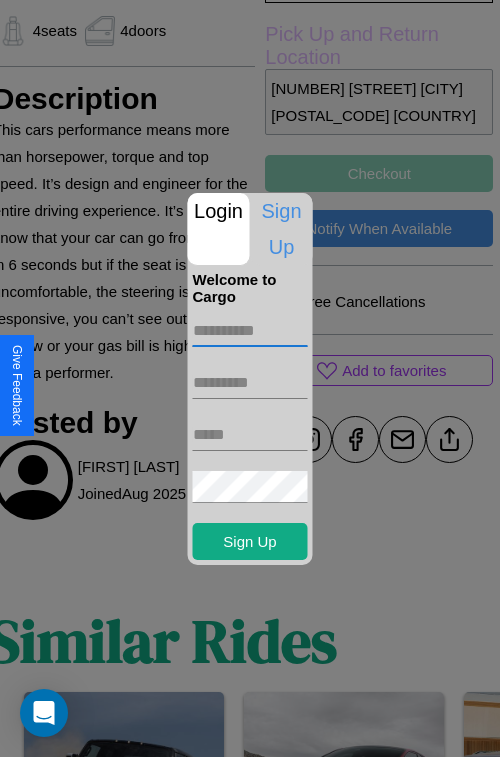 click at bounding box center (250, 331) 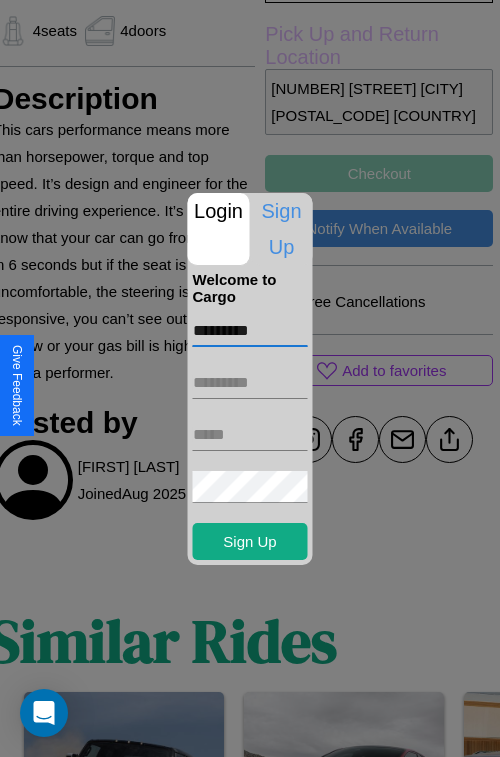 type on "*********" 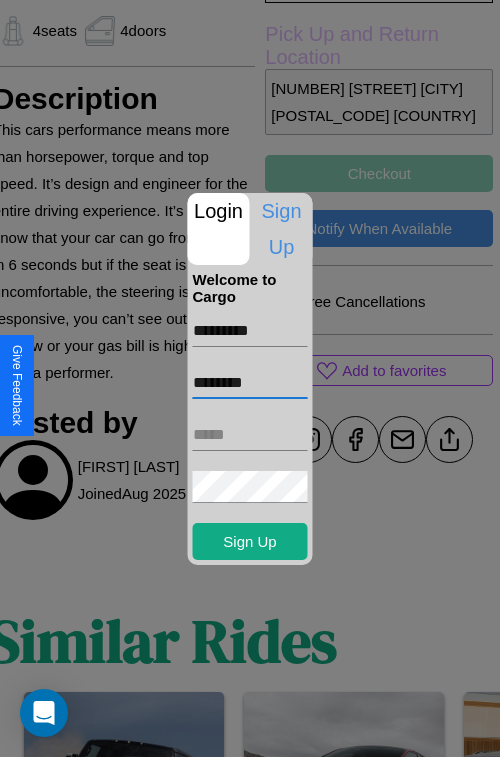 type on "********" 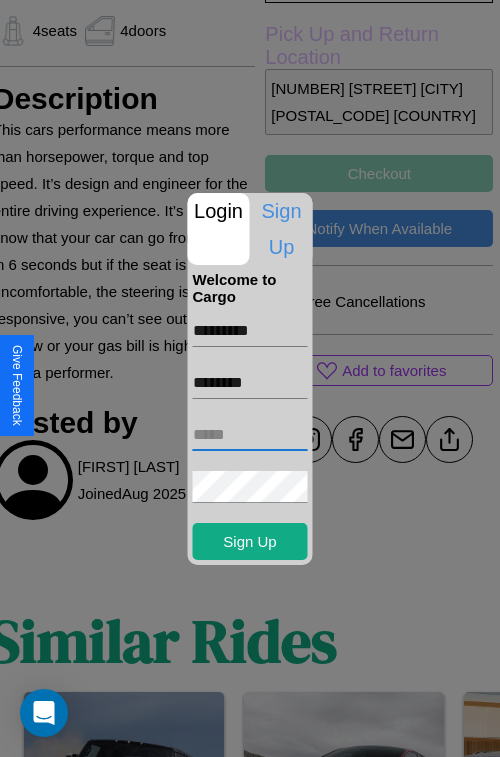 click at bounding box center (250, 435) 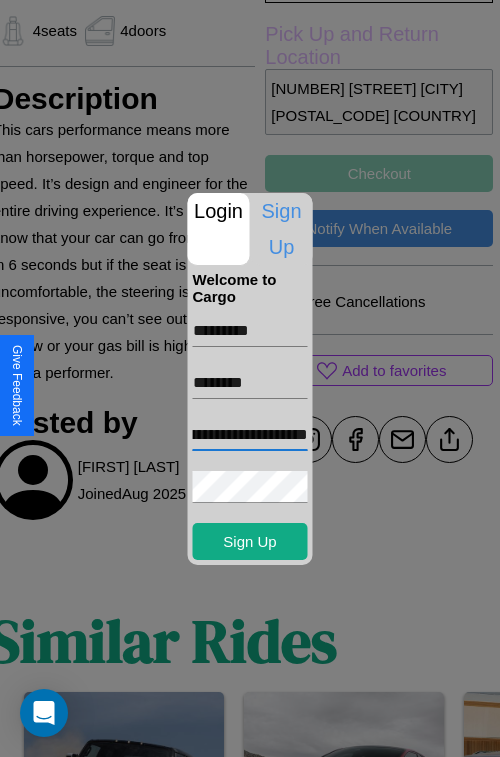 scroll, scrollTop: 0, scrollLeft: 111, axis: horizontal 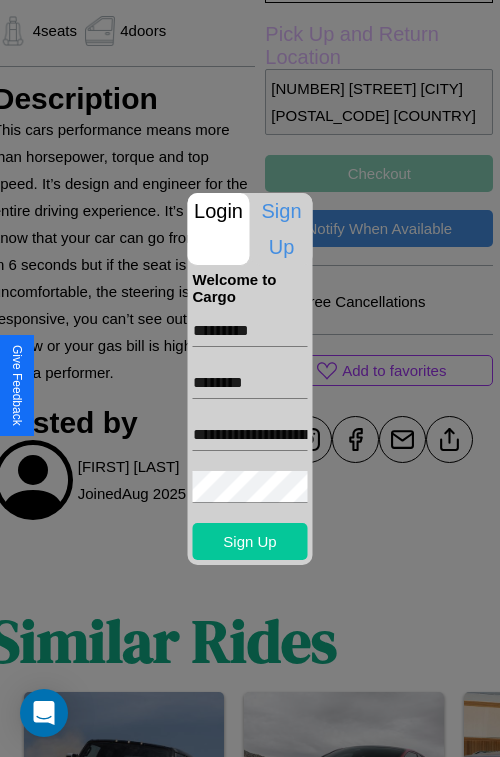 click on "Sign Up" at bounding box center (250, 541) 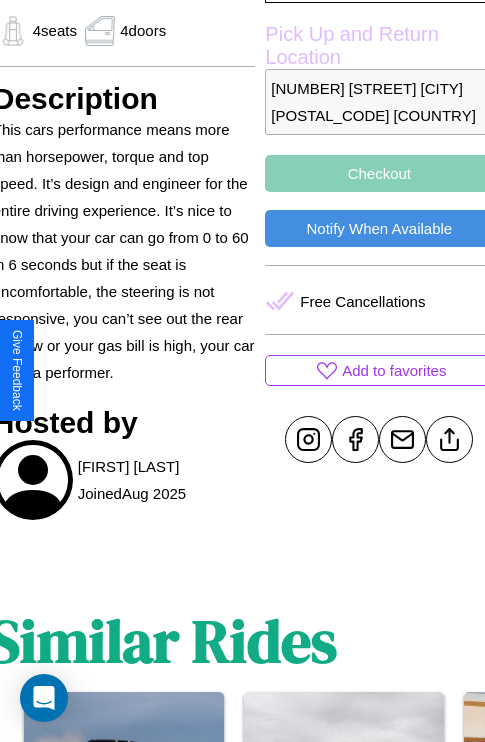 scroll, scrollTop: 678, scrollLeft: 80, axis: both 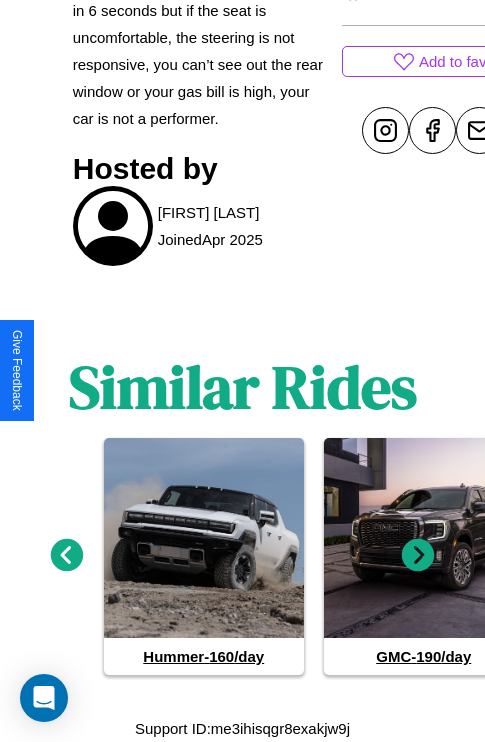 click 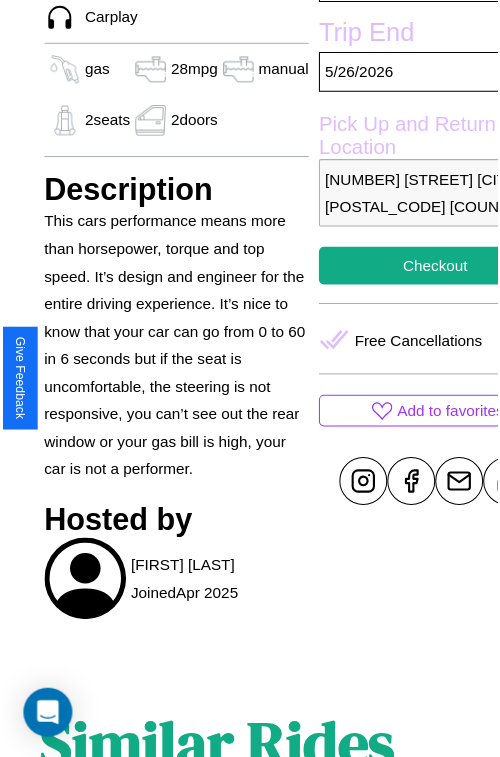 scroll, scrollTop: 154, scrollLeft: 68, axis: both 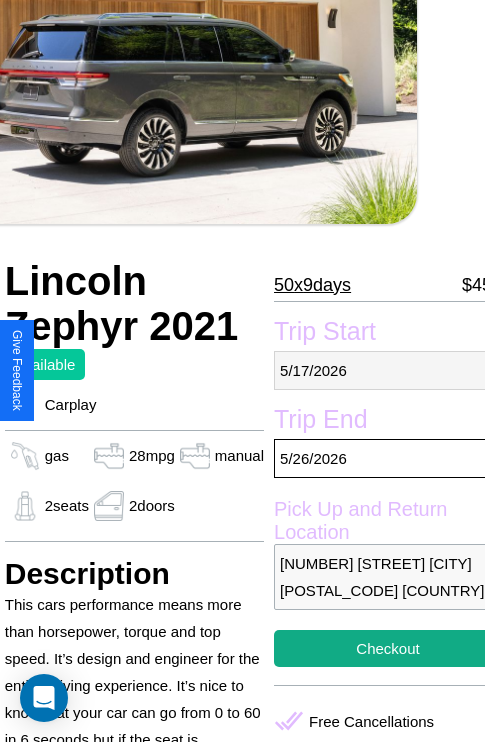 click on "[MONTH] / [DAY] / [YEAR]" at bounding box center [388, 370] 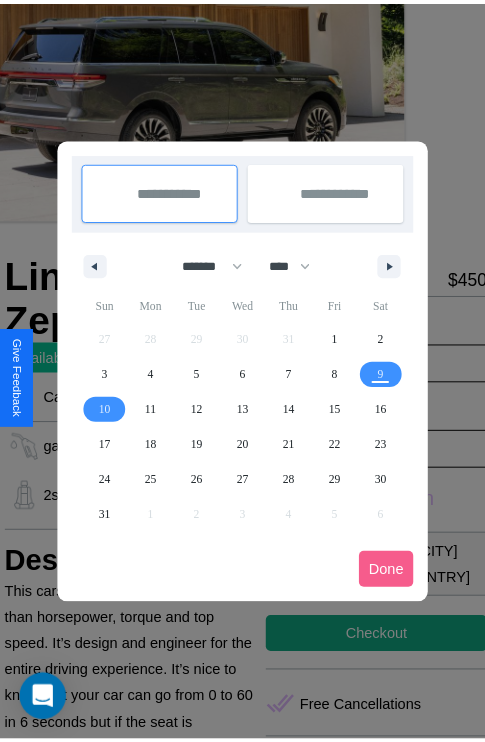scroll, scrollTop: 0, scrollLeft: 68, axis: horizontal 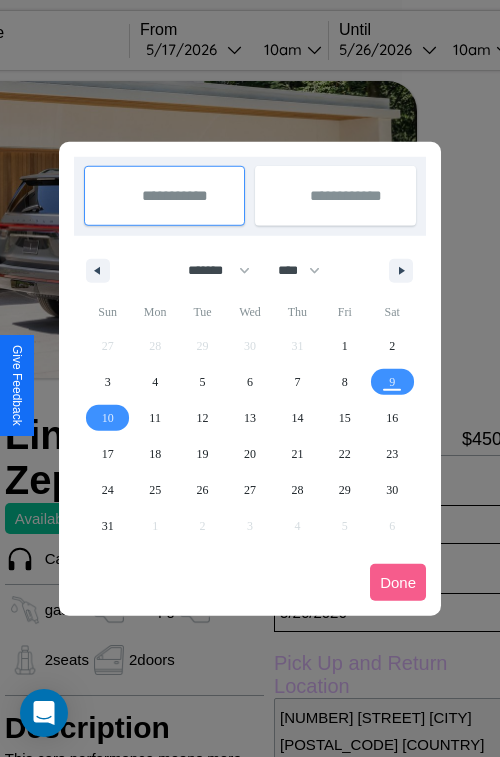 click at bounding box center (250, 378) 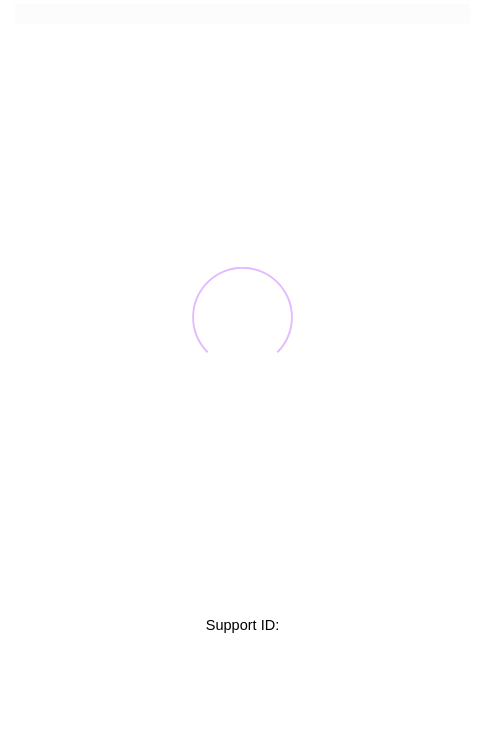 scroll, scrollTop: 0, scrollLeft: 0, axis: both 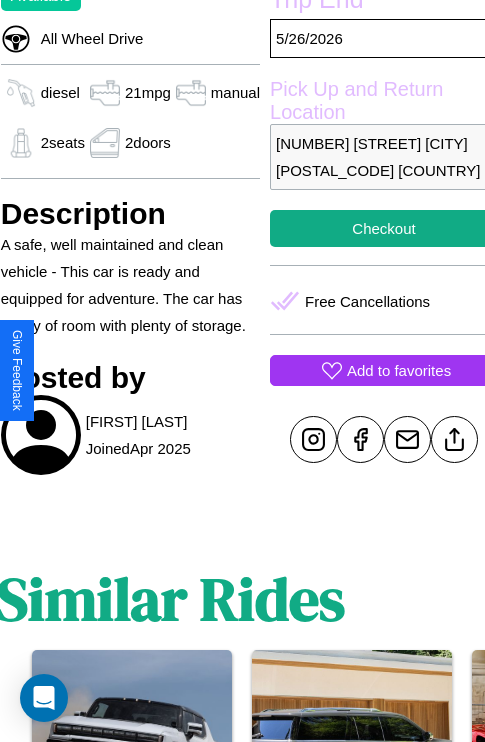 click on "Add to favorites" at bounding box center [399, 370] 